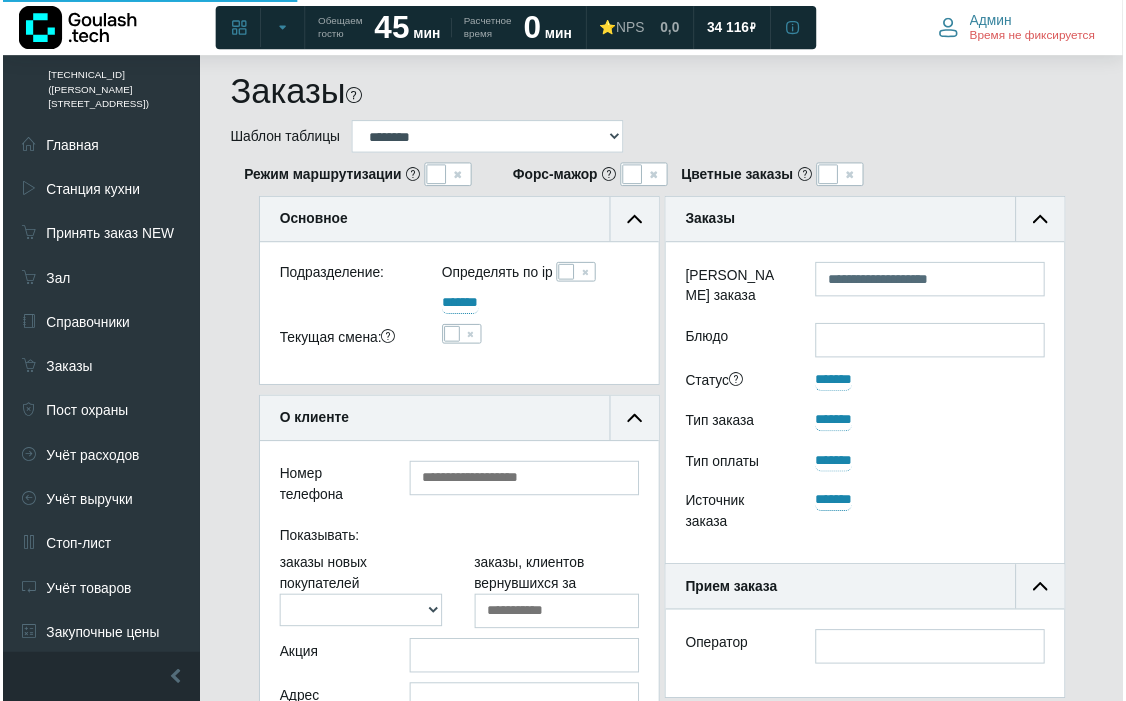 scroll, scrollTop: 854, scrollLeft: 123, axis: both 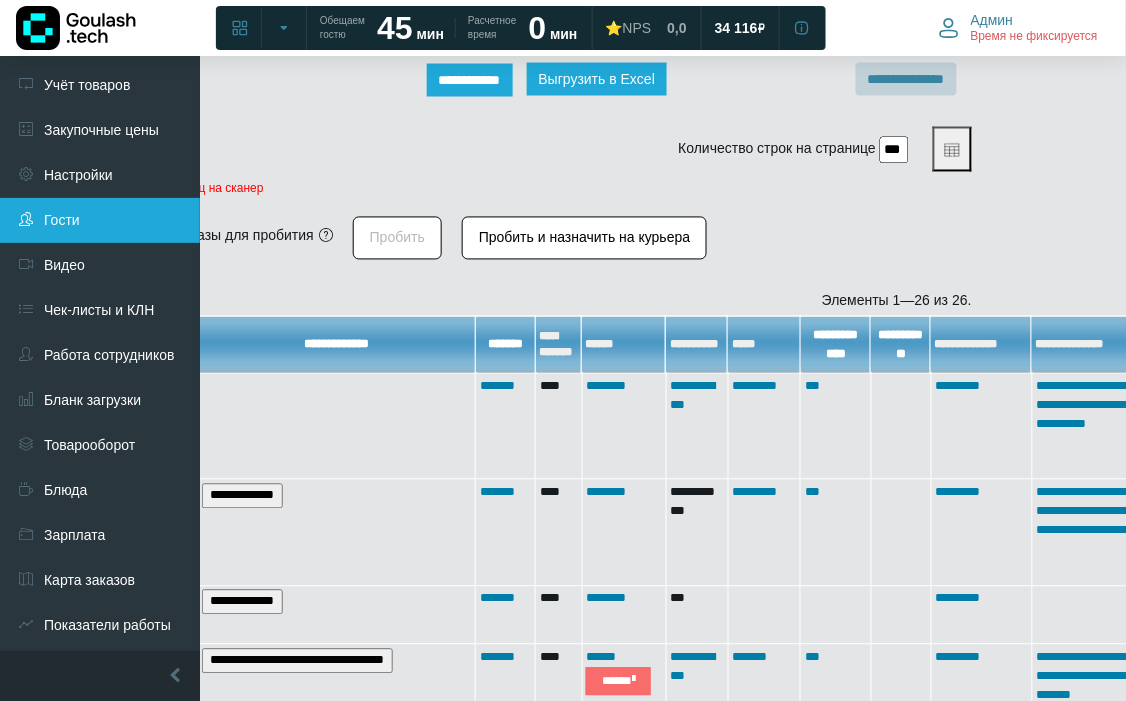 click on "Гости" at bounding box center [100, 220] 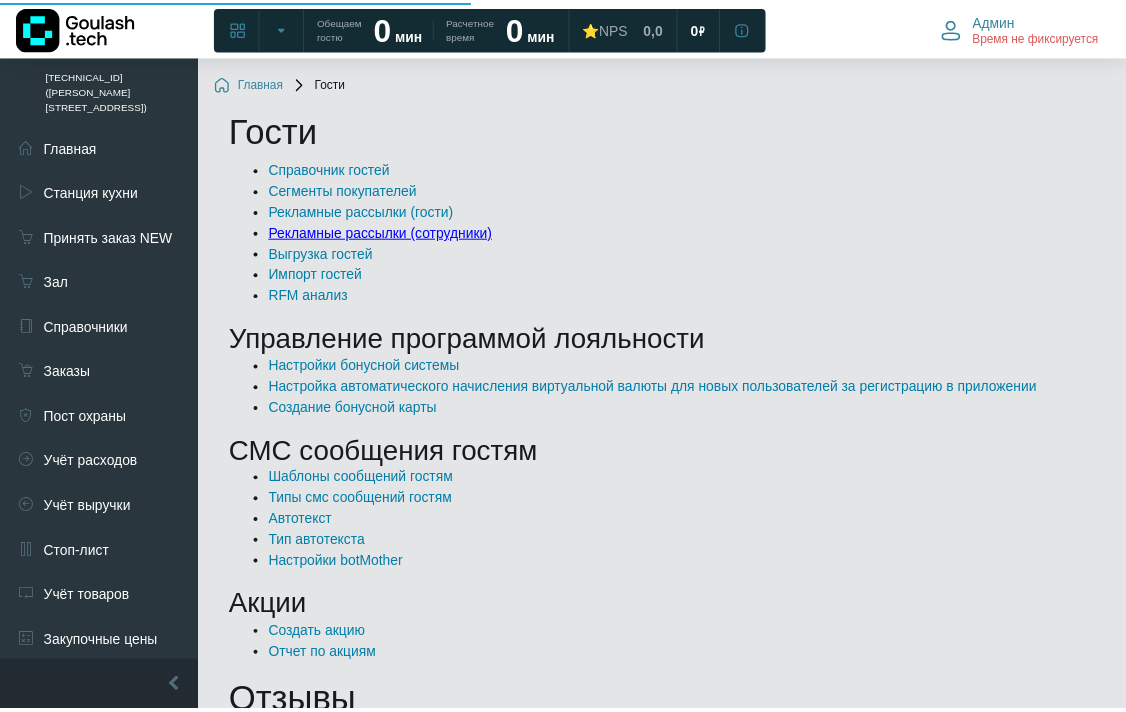 scroll, scrollTop: 0, scrollLeft: 0, axis: both 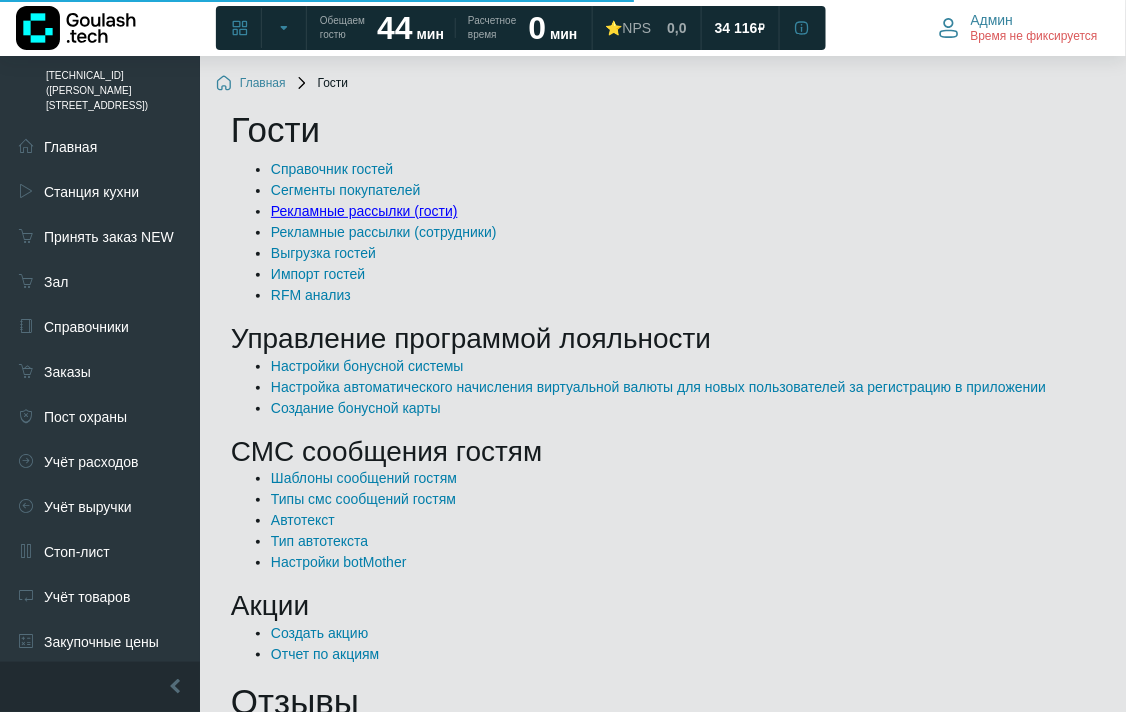 click on "Рекламные рассылки (гости)" at bounding box center [364, 211] 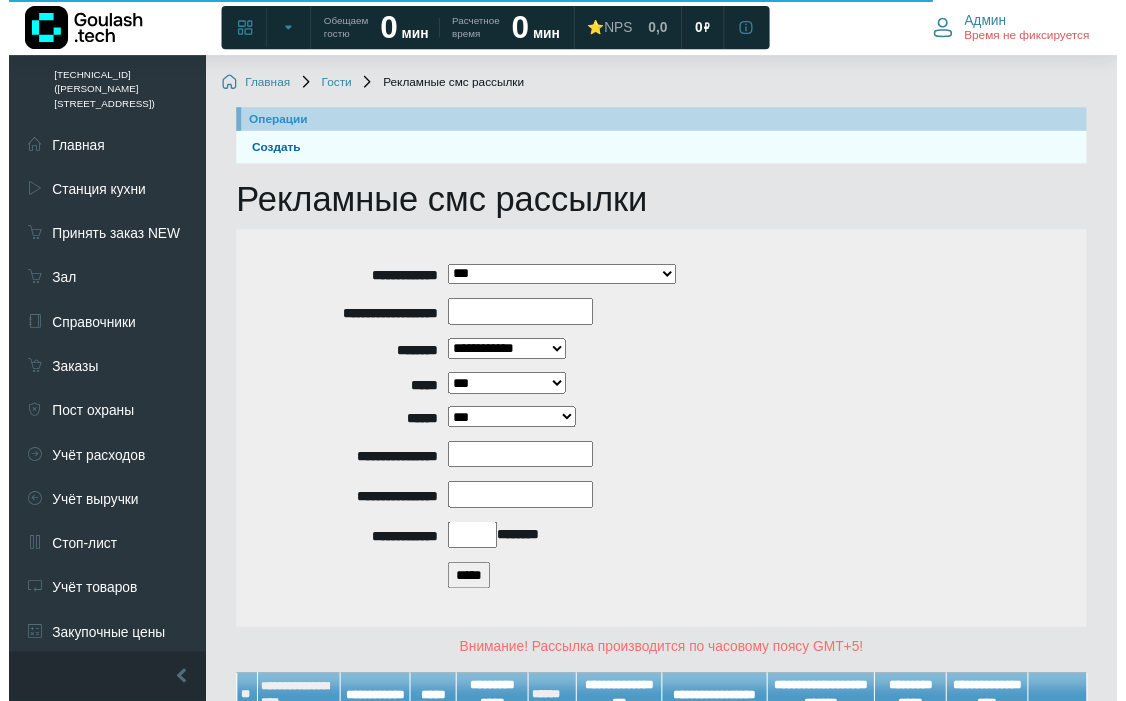 scroll, scrollTop: 160, scrollLeft: 0, axis: vertical 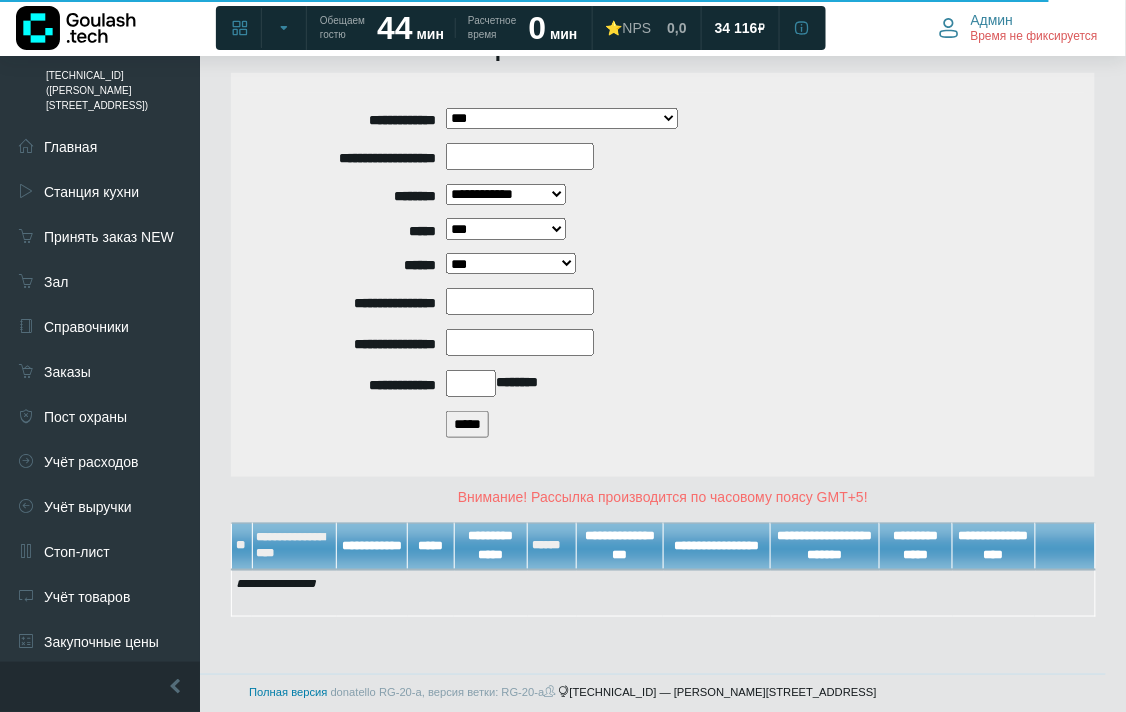 click on "*****" at bounding box center [467, 424] 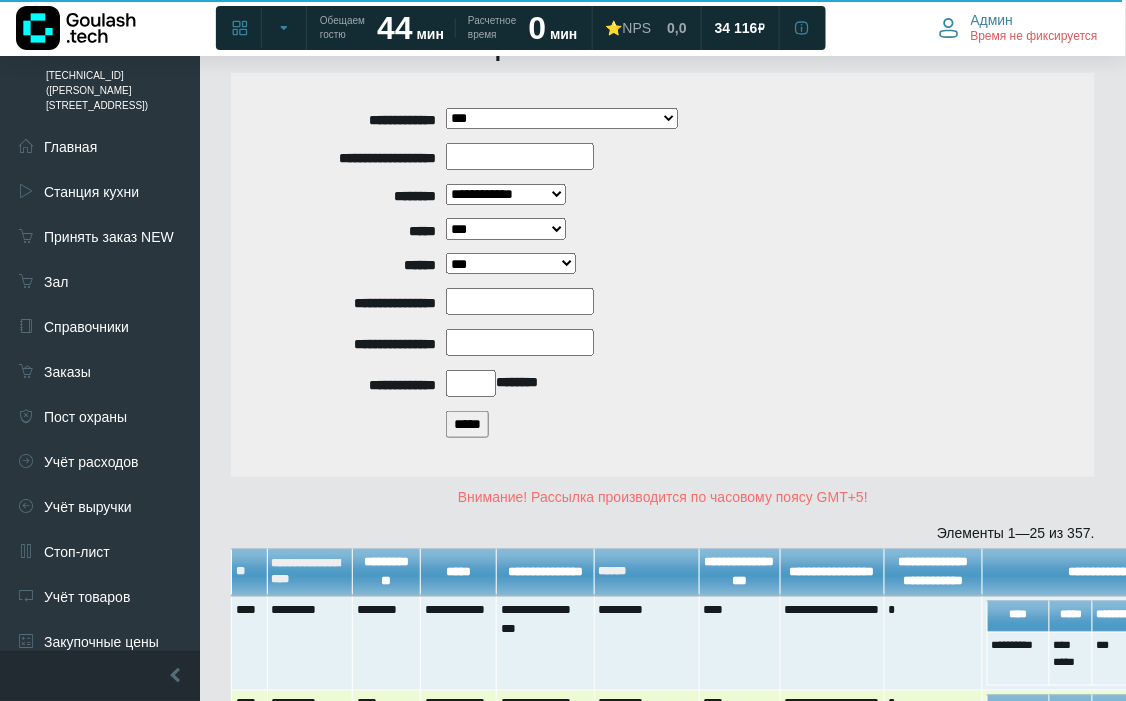 scroll, scrollTop: 493, scrollLeft: 0, axis: vertical 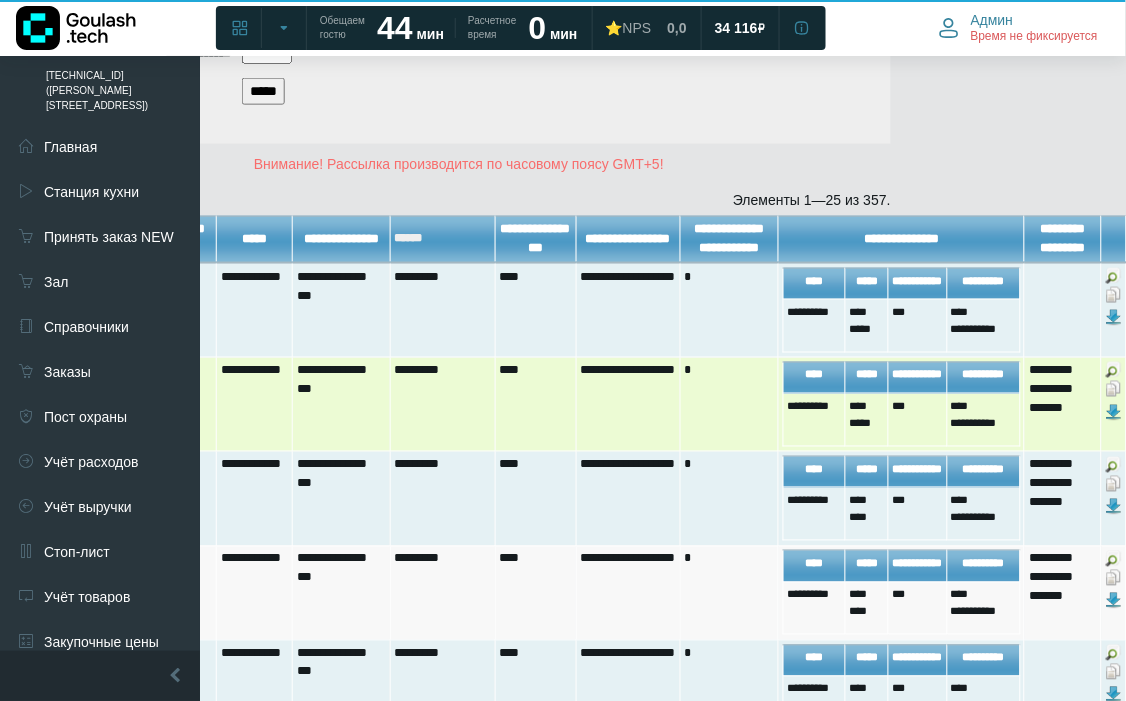 click at bounding box center [1114, 389] 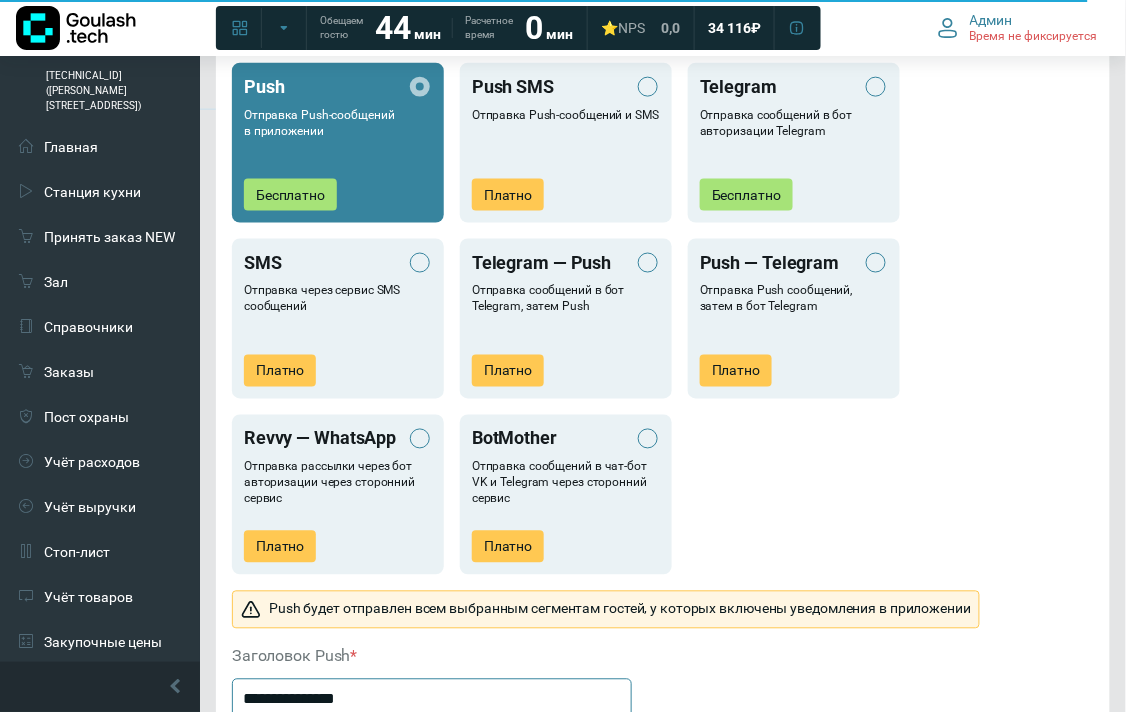 scroll, scrollTop: 1000, scrollLeft: 0, axis: vertical 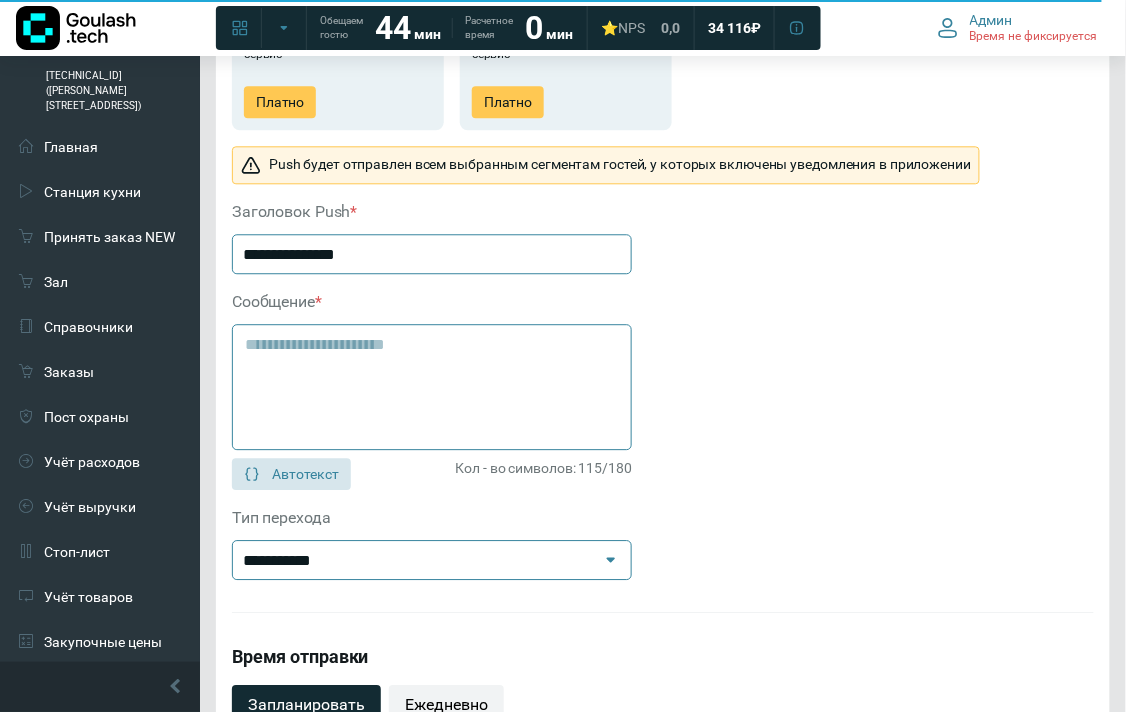 drag, startPoint x: 380, startPoint y: 256, endPoint x: 237, endPoint y: 238, distance: 144.12842 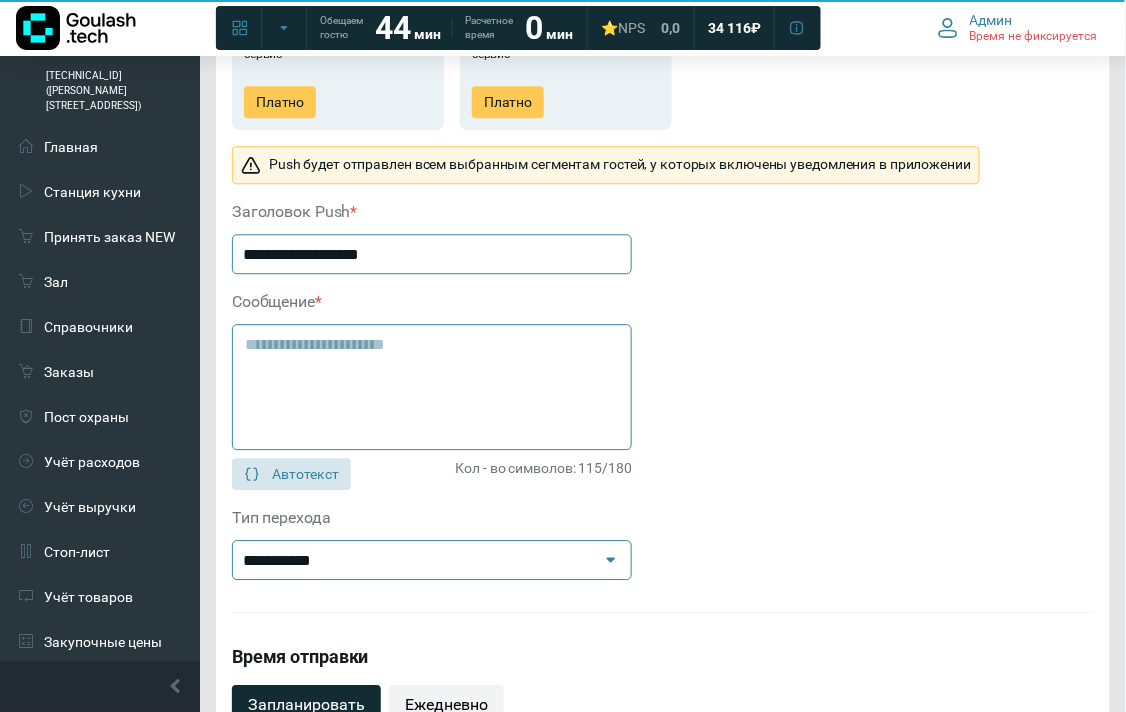 scroll, scrollTop: 1222, scrollLeft: 0, axis: vertical 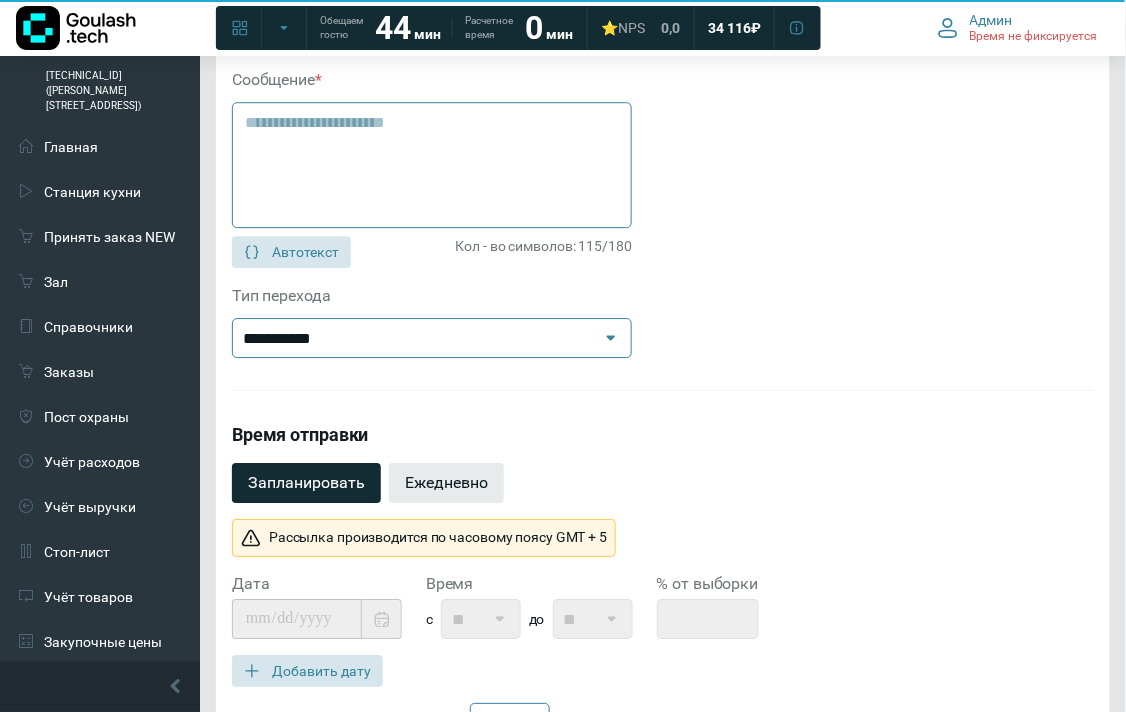 type on "**********" 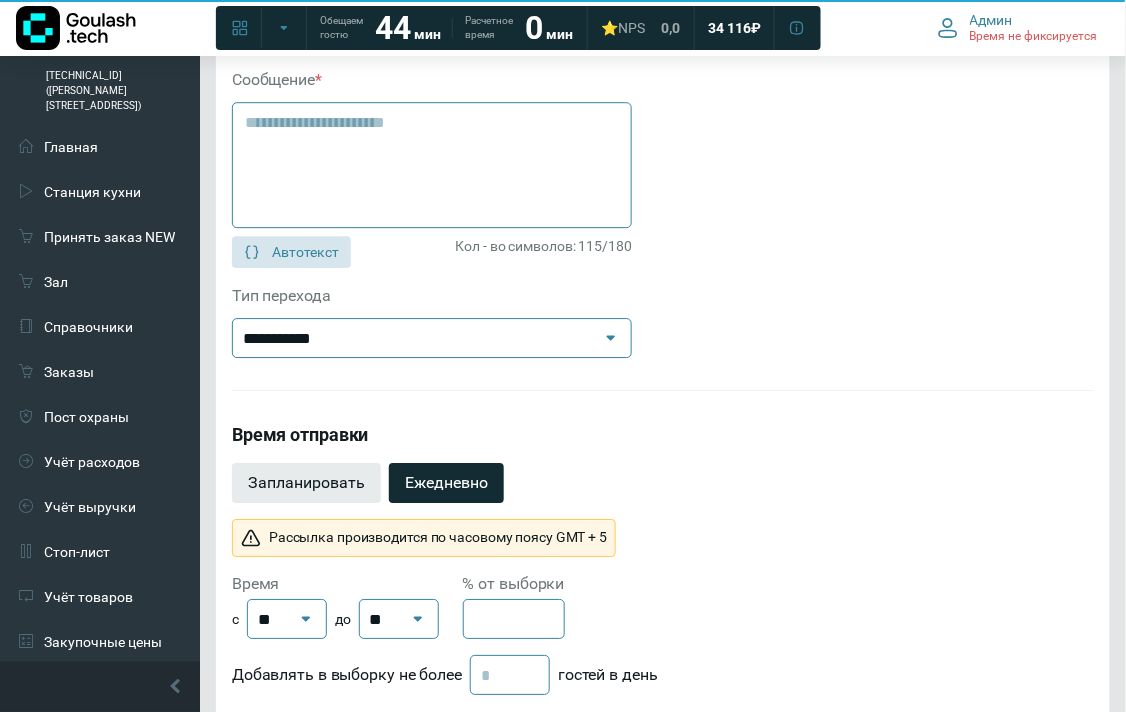 click on "Запланировать" at bounding box center (306, 483) 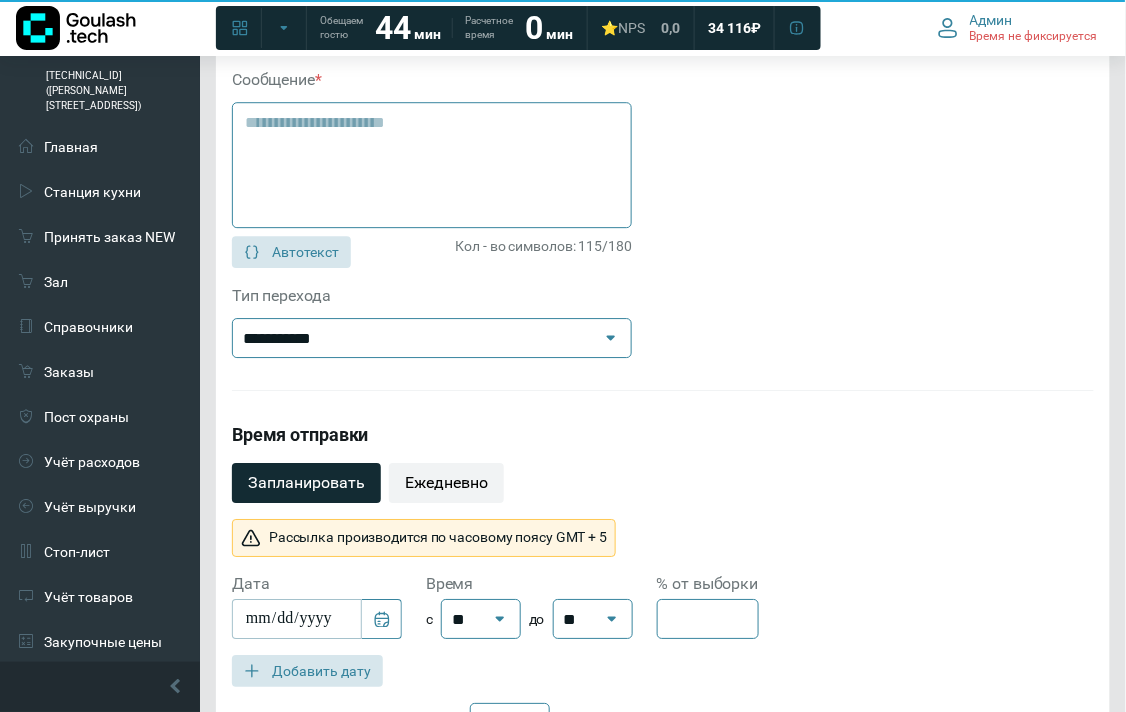 scroll, scrollTop: 1333, scrollLeft: 0, axis: vertical 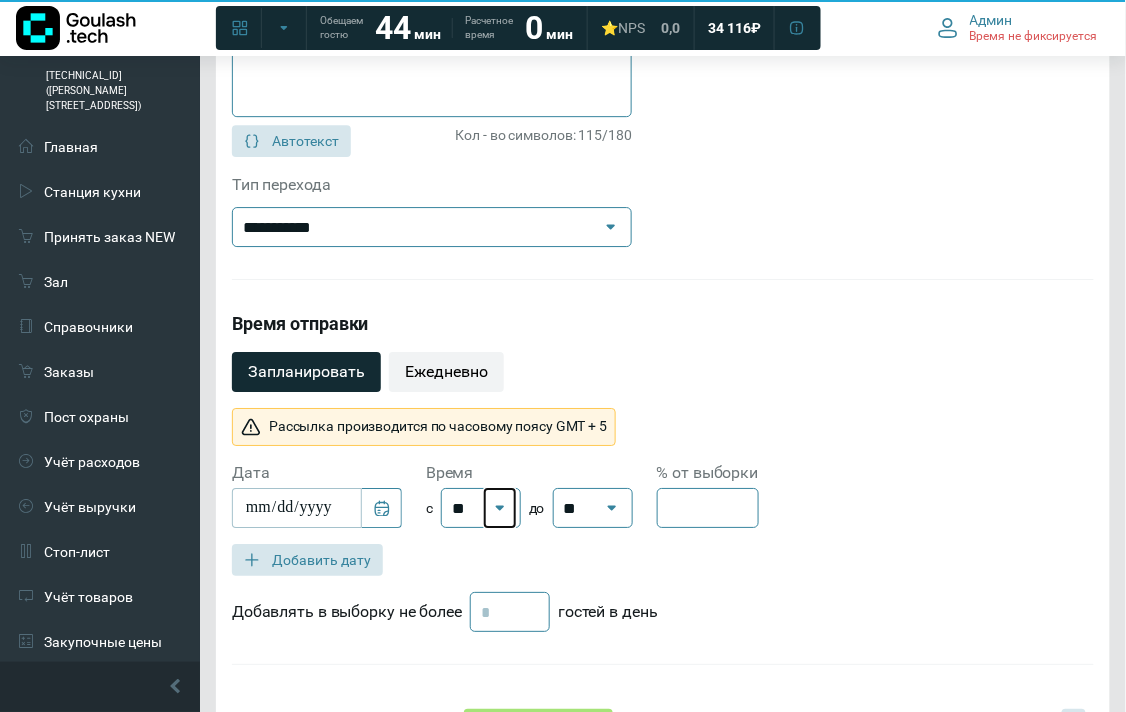 click 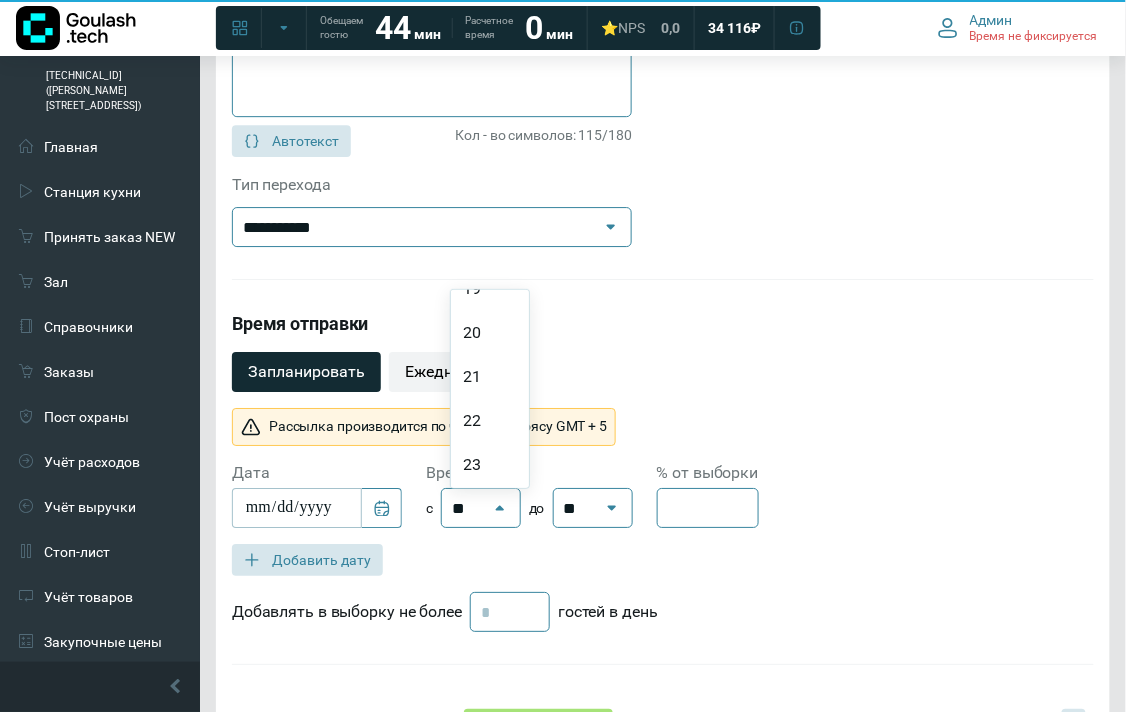scroll, scrollTop: 747, scrollLeft: 0, axis: vertical 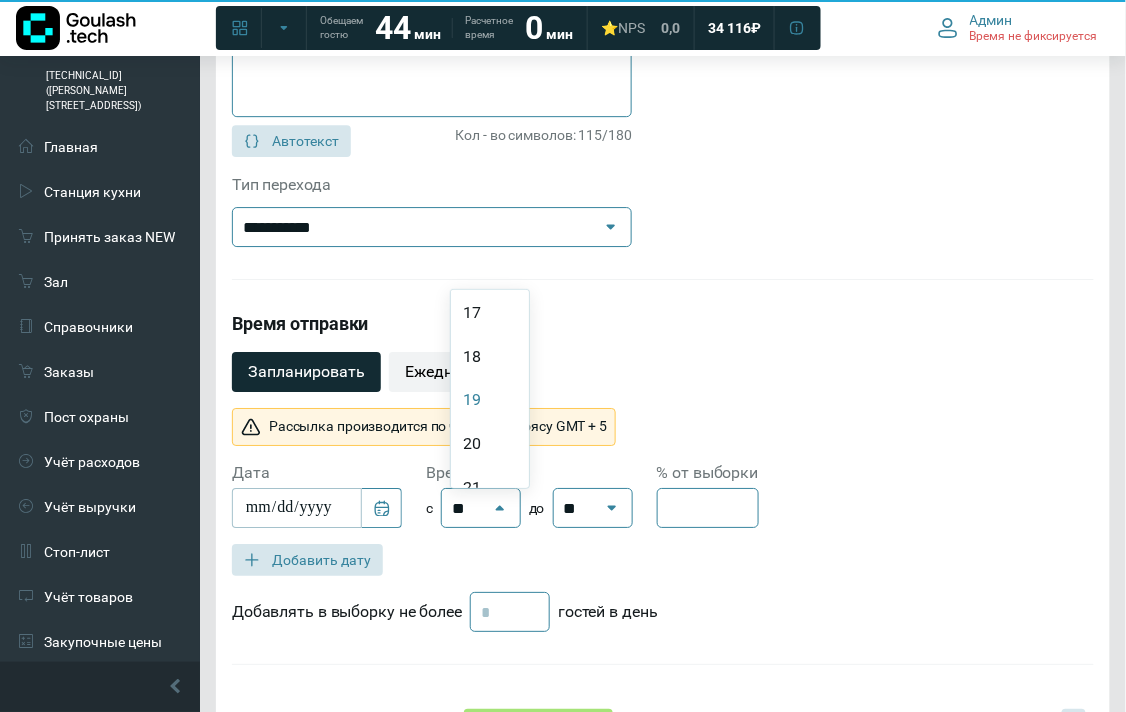 click on "19" 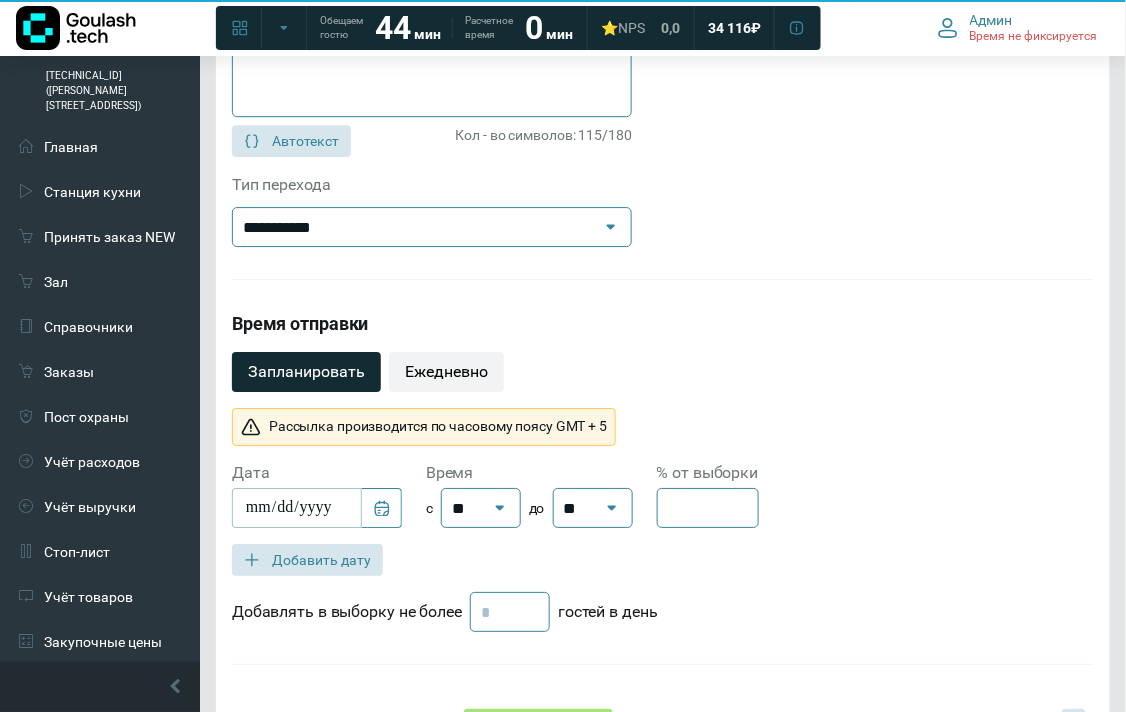 scroll, scrollTop: 1555, scrollLeft: 0, axis: vertical 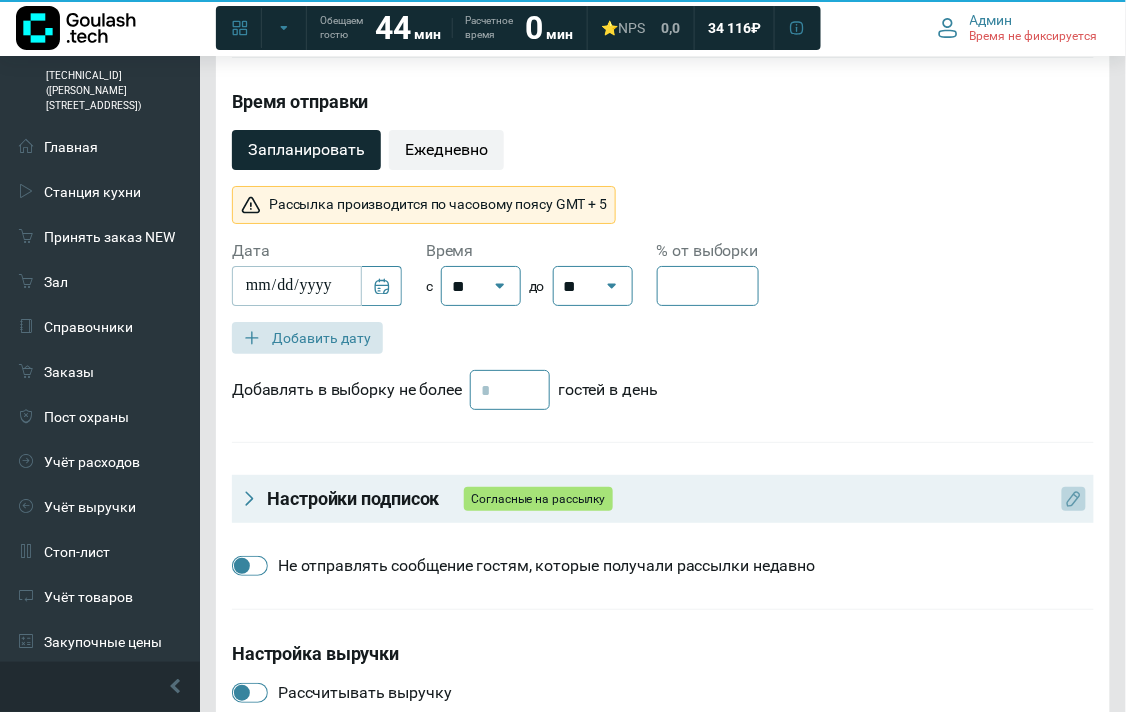 click 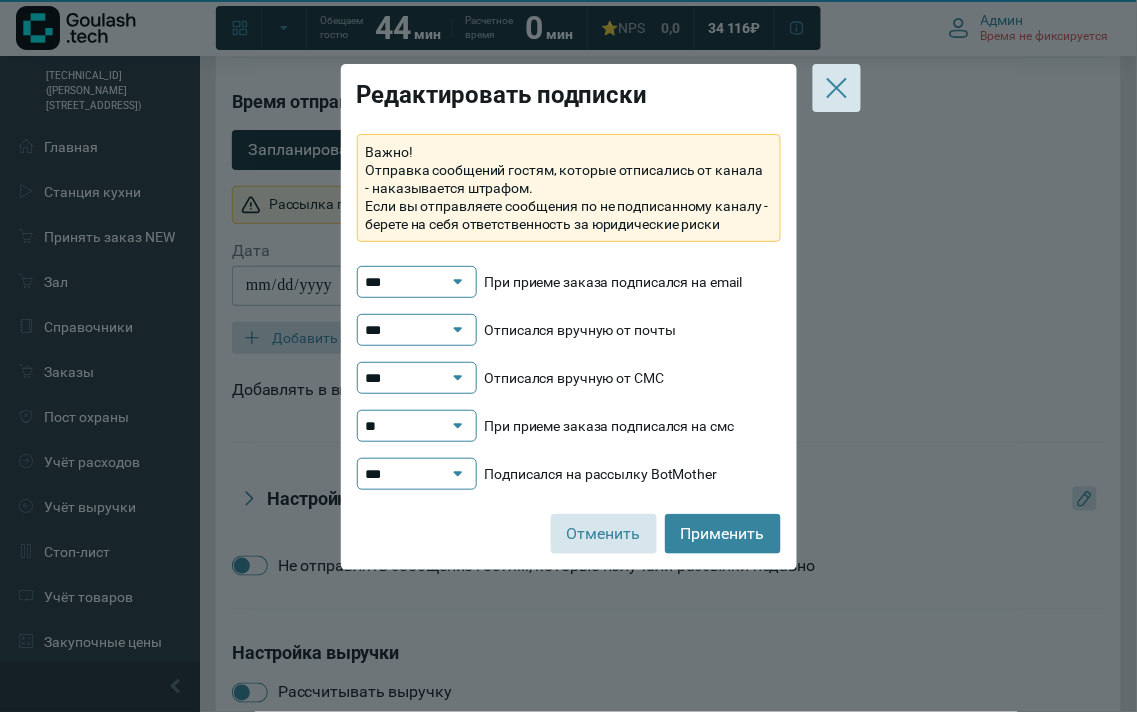 click on "***" at bounding box center [407, 378] 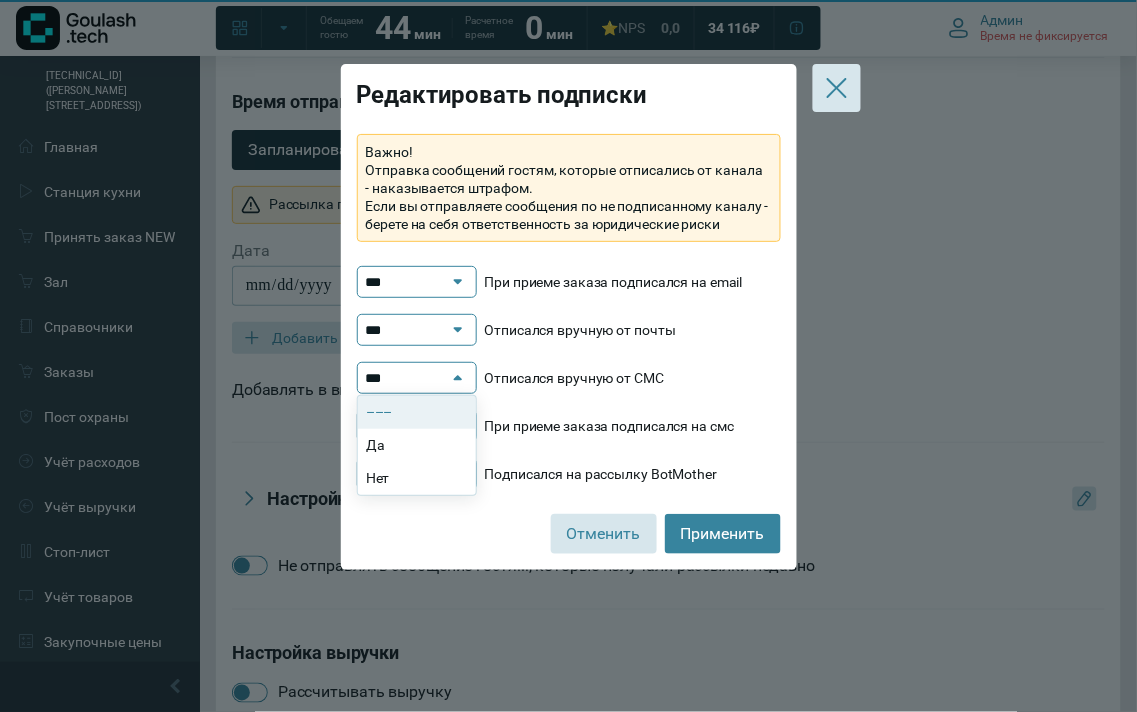 drag, startPoint x: 421, startPoint y: 421, endPoint x: 428, endPoint y: 413, distance: 10.630146 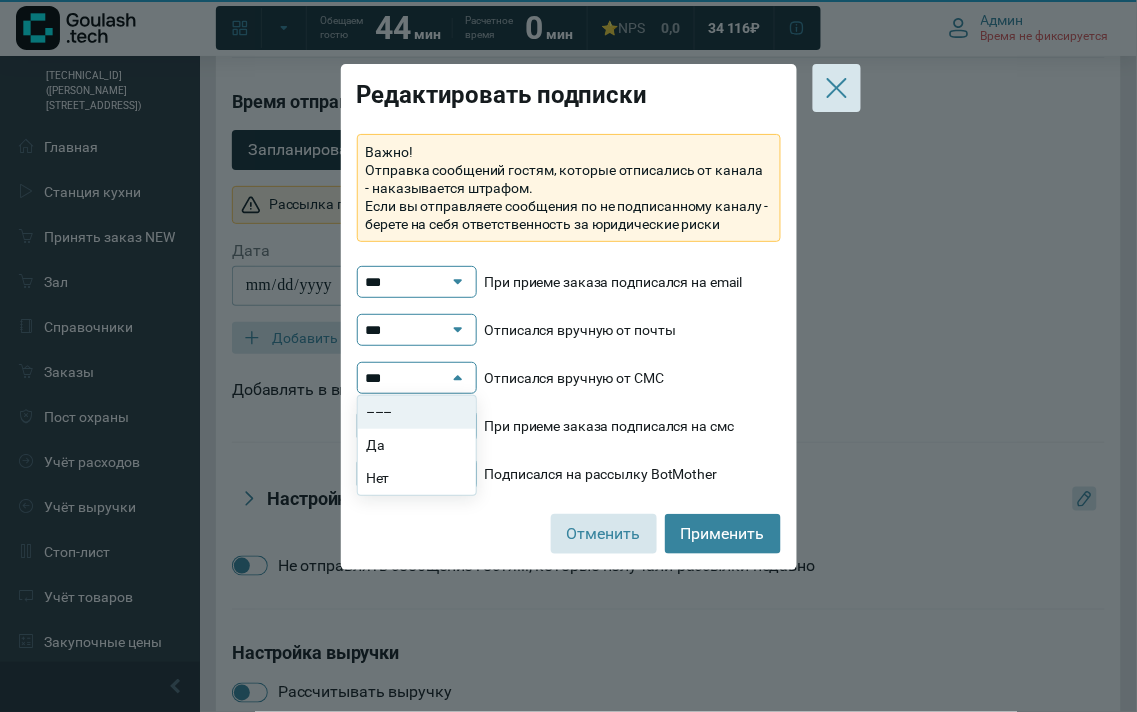 type on "***" 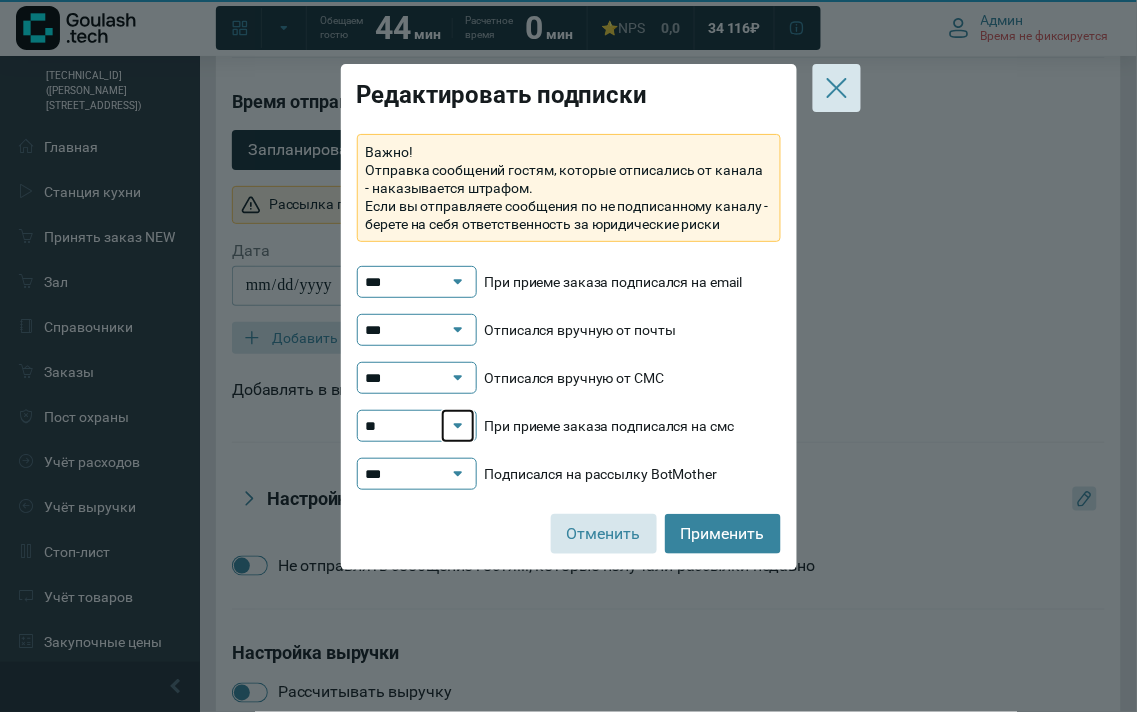 click 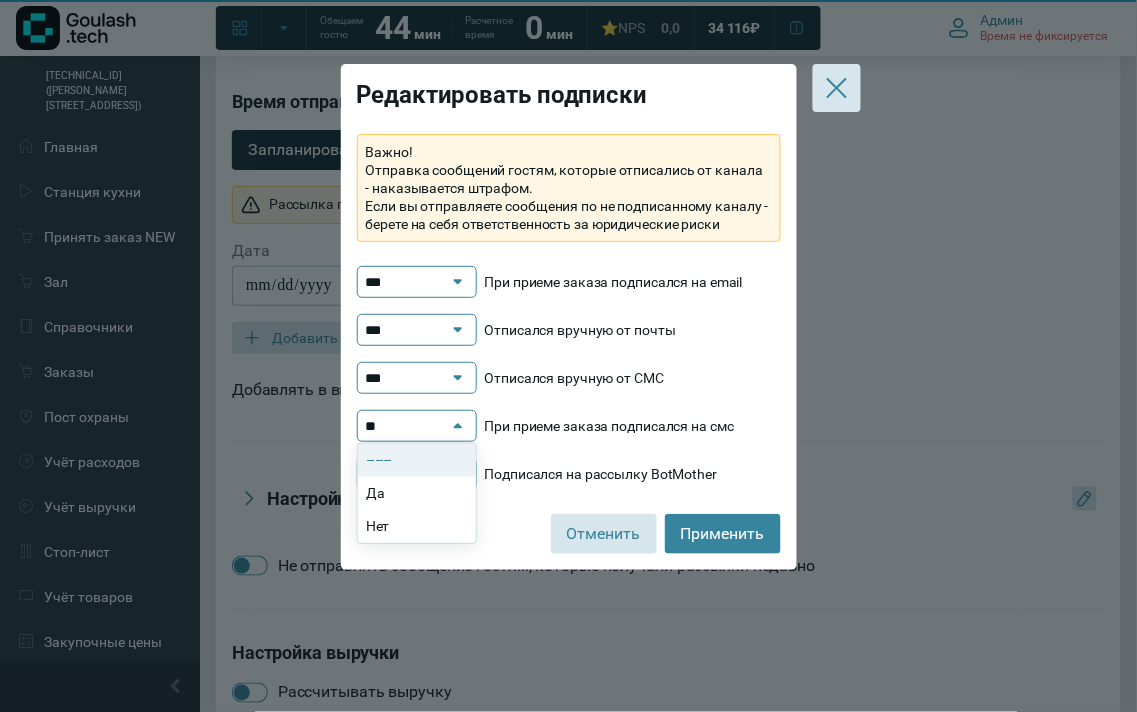 click on "–––" 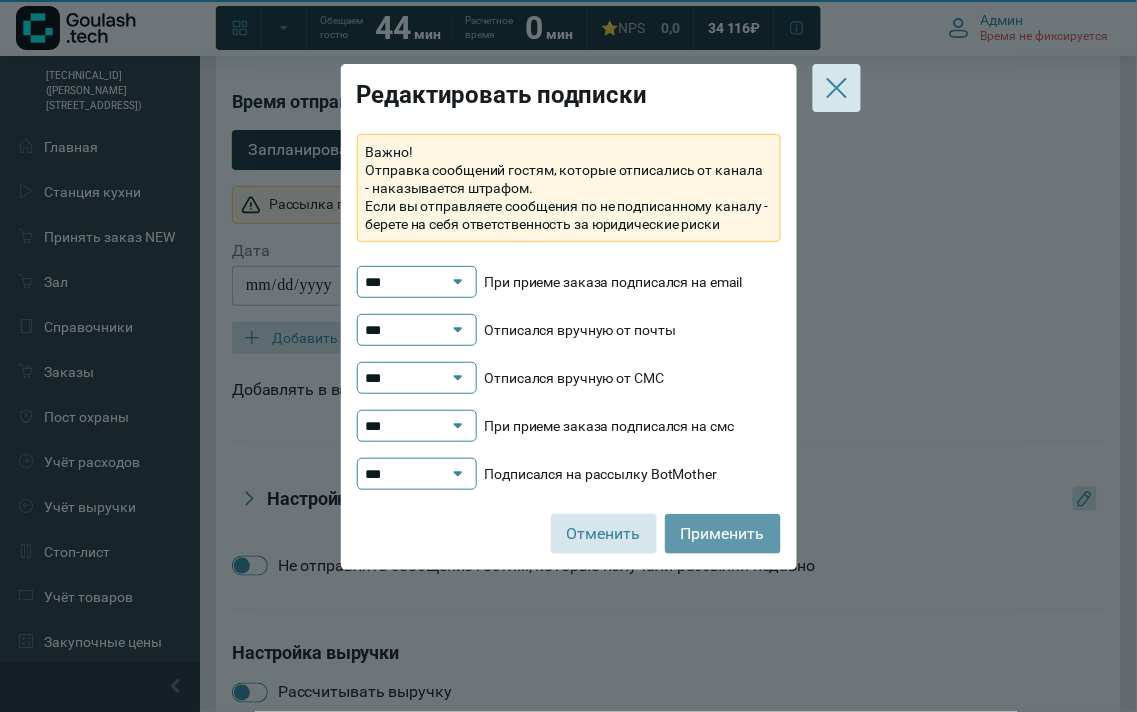 click on "Применить" at bounding box center (723, 534) 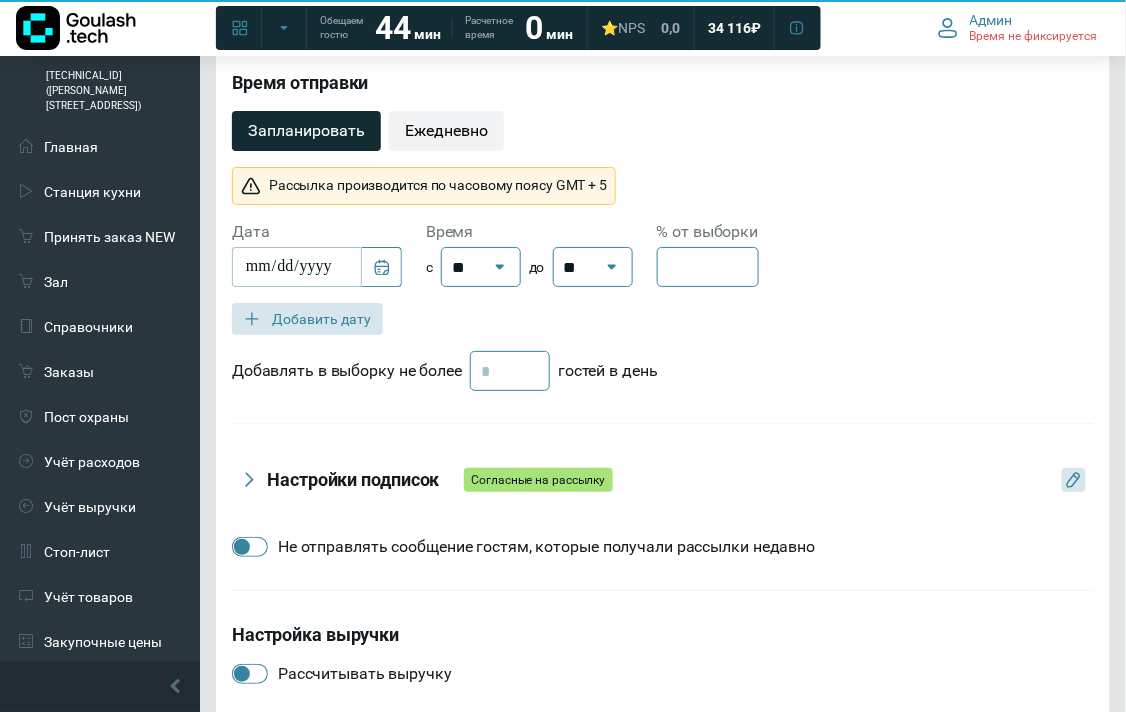 scroll, scrollTop: 1685, scrollLeft: 0, axis: vertical 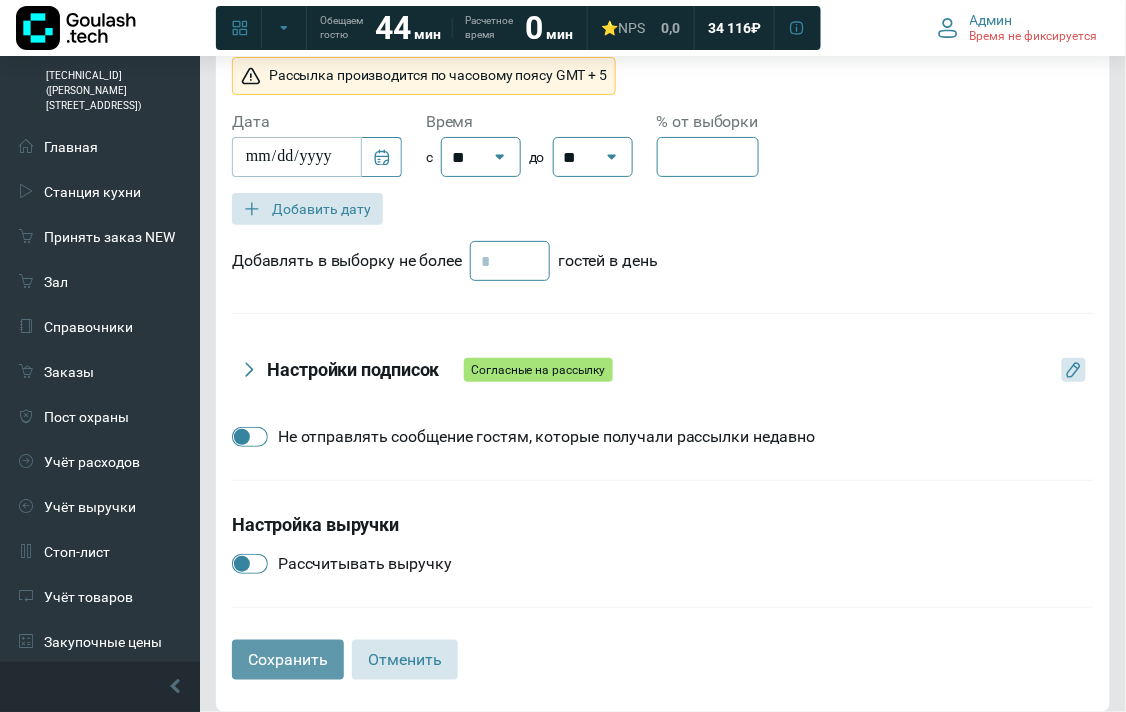 click on "Сохранить" at bounding box center [288, 660] 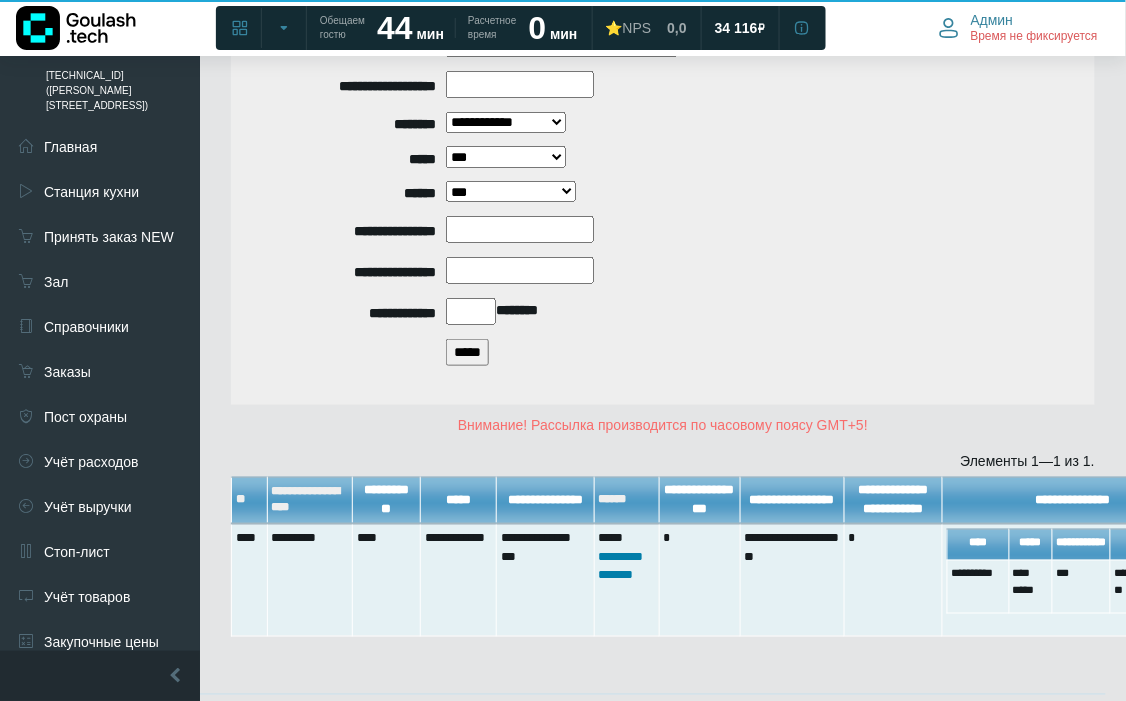 scroll, scrollTop: 263, scrollLeft: 0, axis: vertical 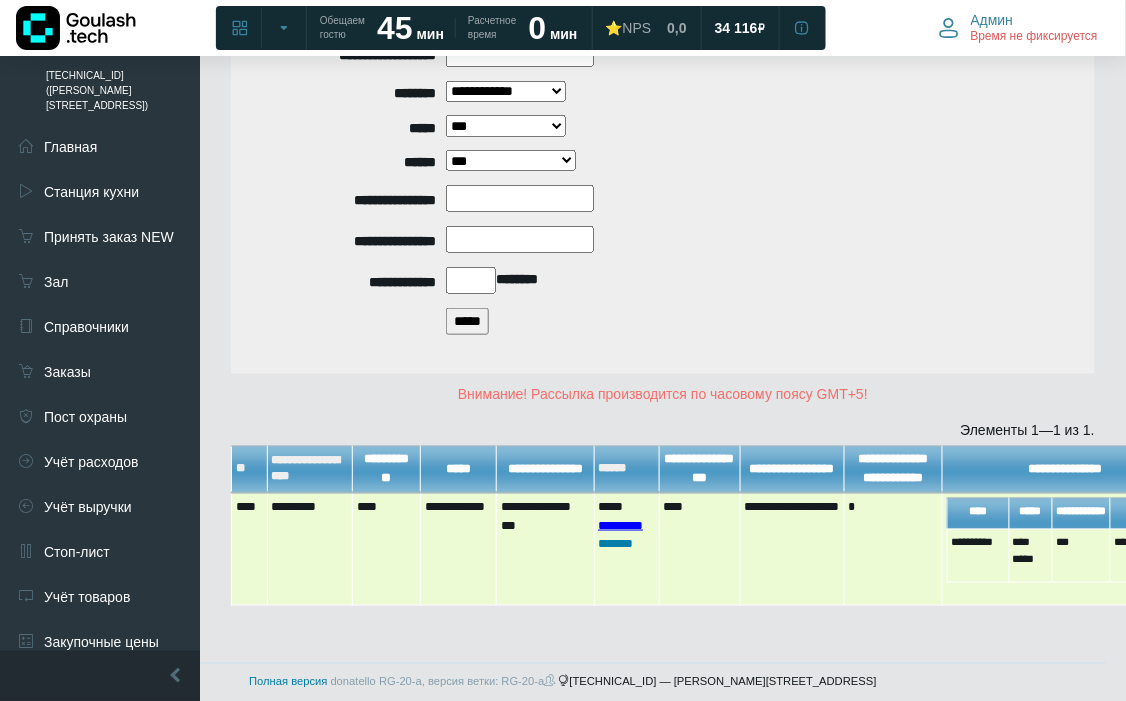 click on "*********" at bounding box center (620, 525) 